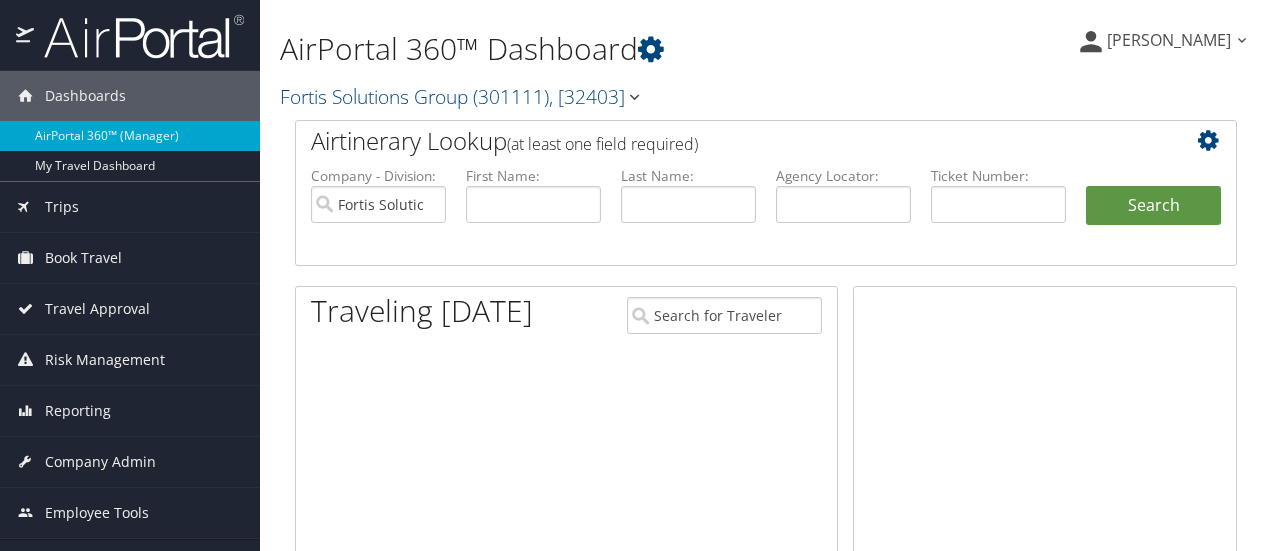 scroll, scrollTop: 0, scrollLeft: 0, axis: both 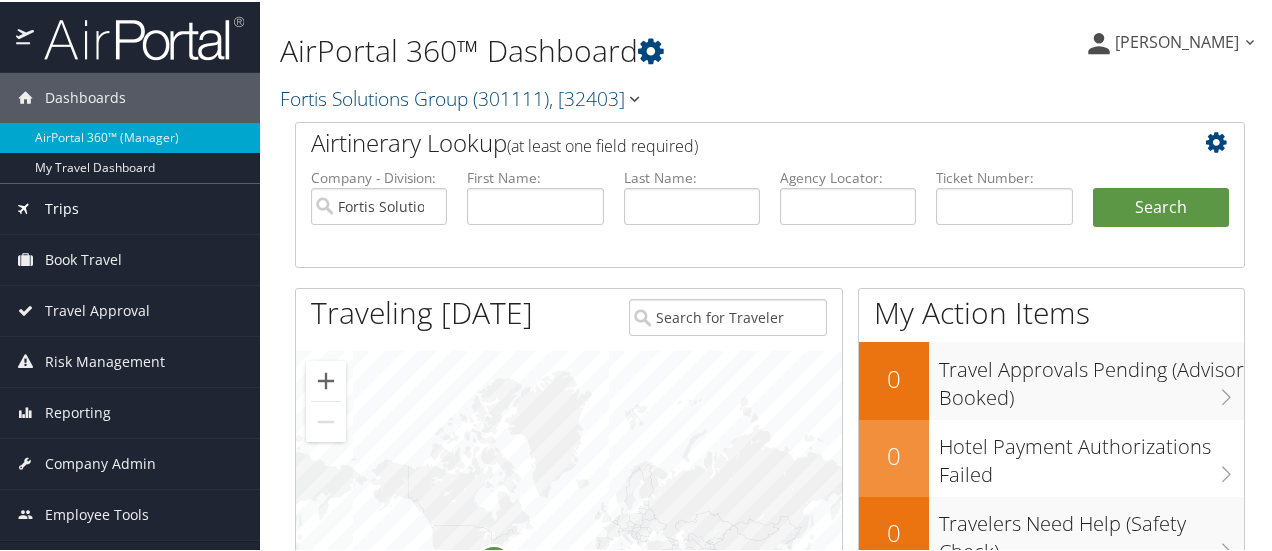 click on "Trips" at bounding box center [62, 207] 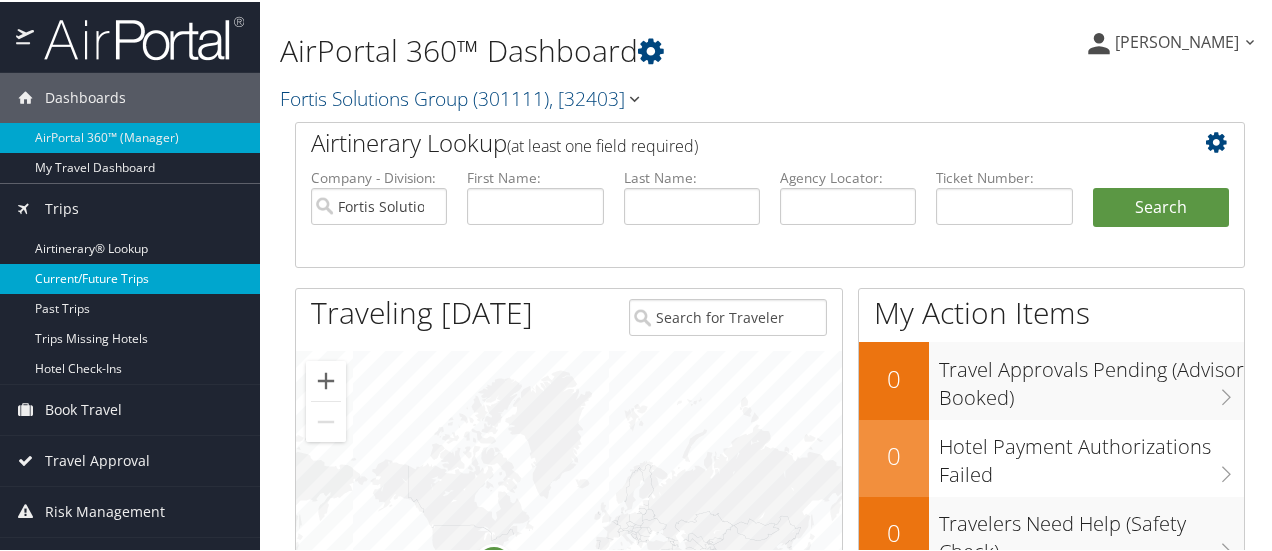 click on "Current/Future Trips" at bounding box center [130, 277] 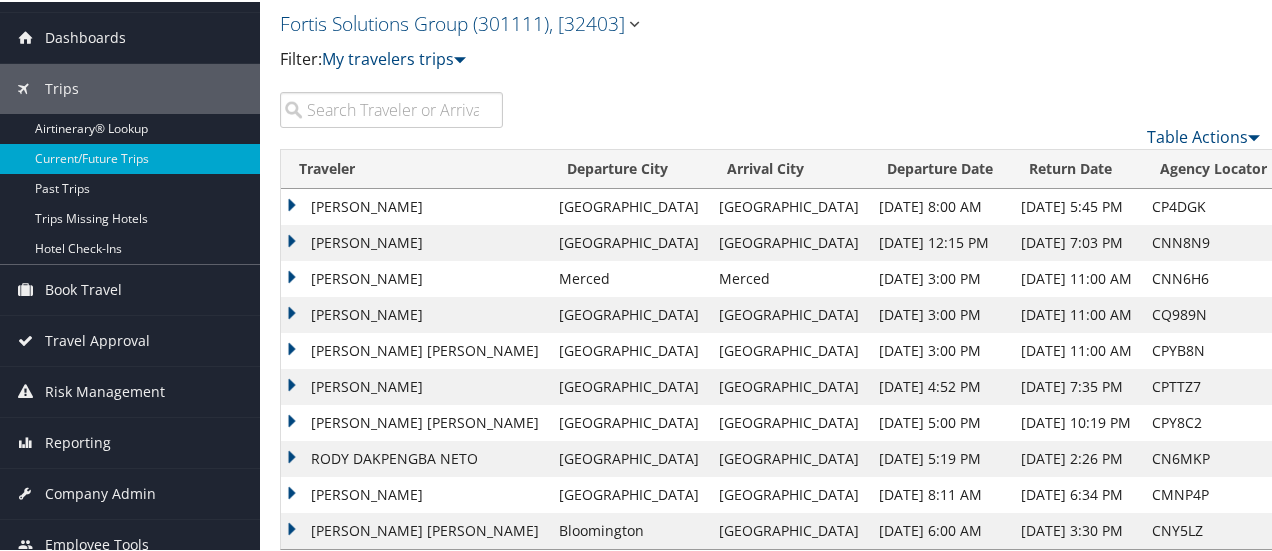 scroll, scrollTop: 90, scrollLeft: 0, axis: vertical 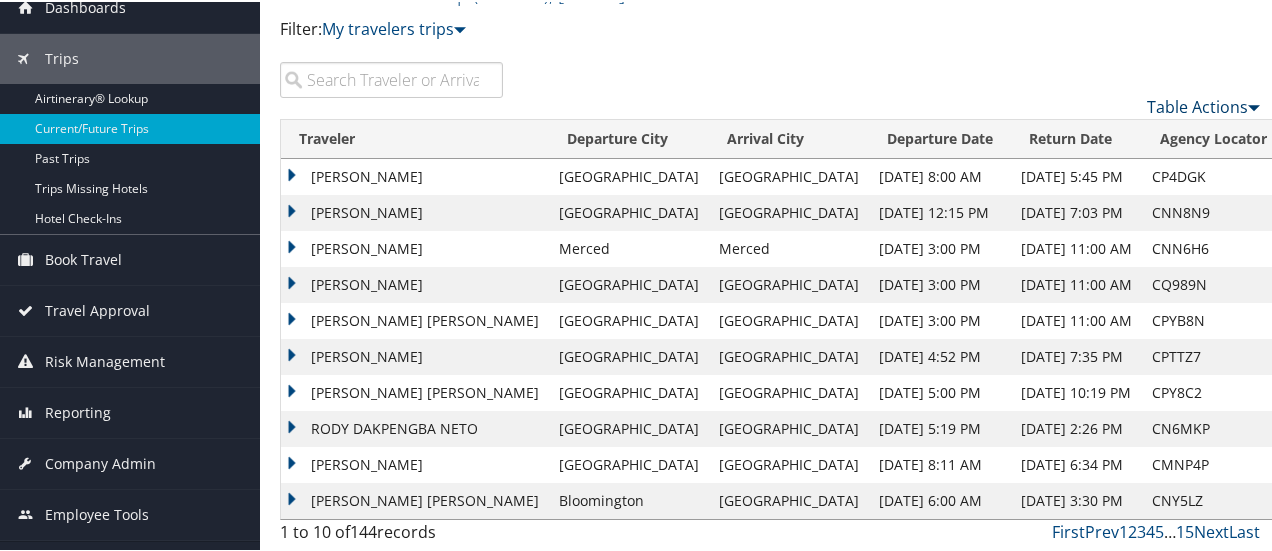 click on "Table Actions" at bounding box center [1203, 105] 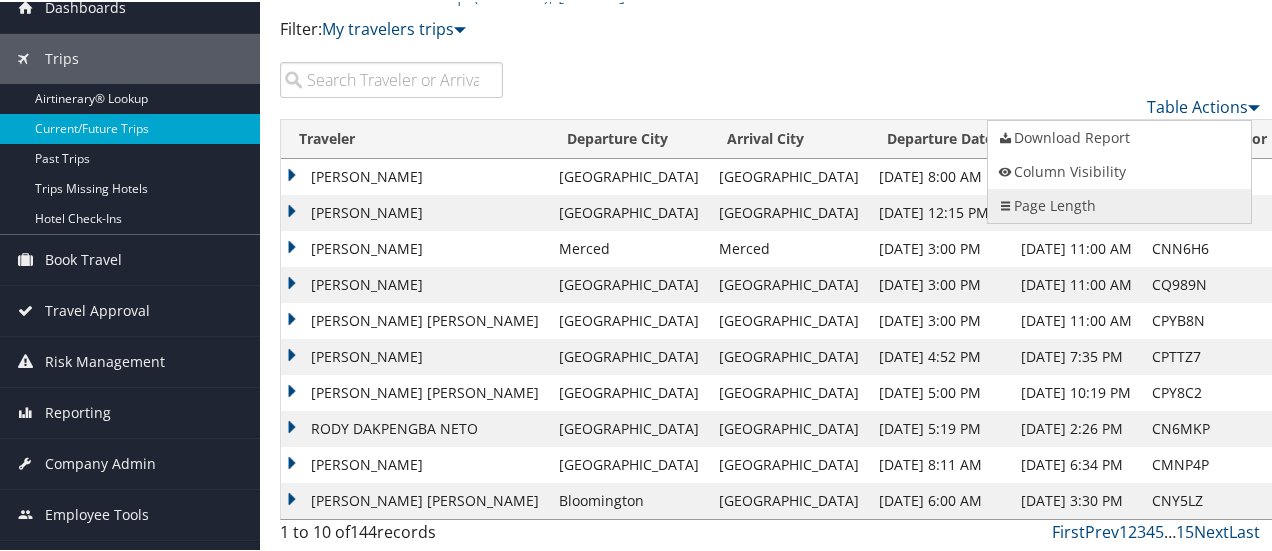 click on "Page Length" at bounding box center [1119, 204] 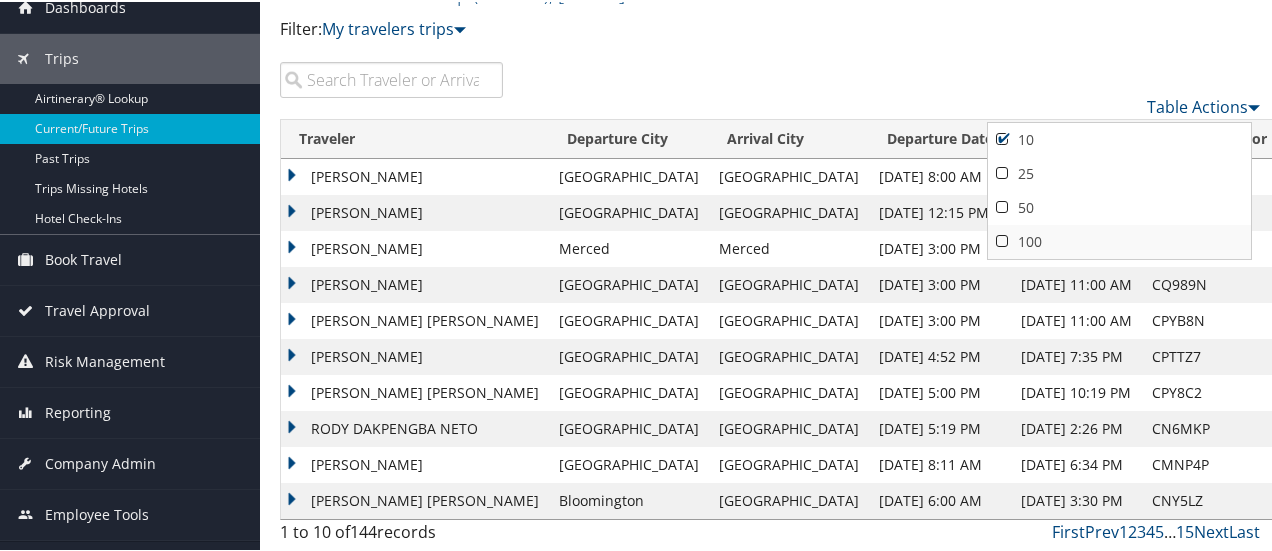 click on "100" at bounding box center (1119, 240) 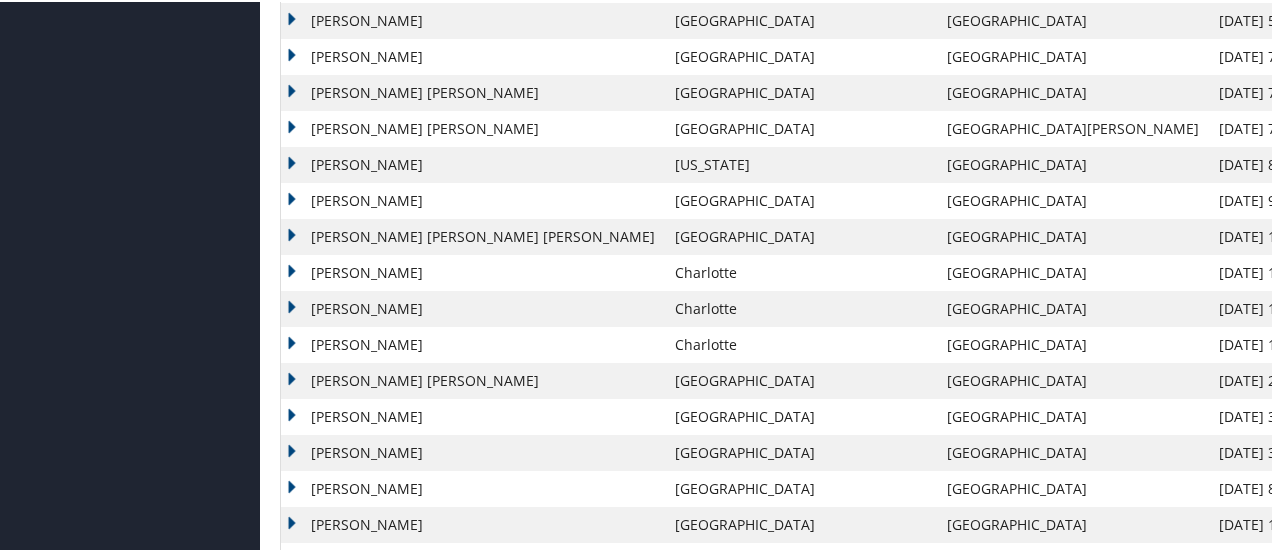 scroll, scrollTop: 2990, scrollLeft: 0, axis: vertical 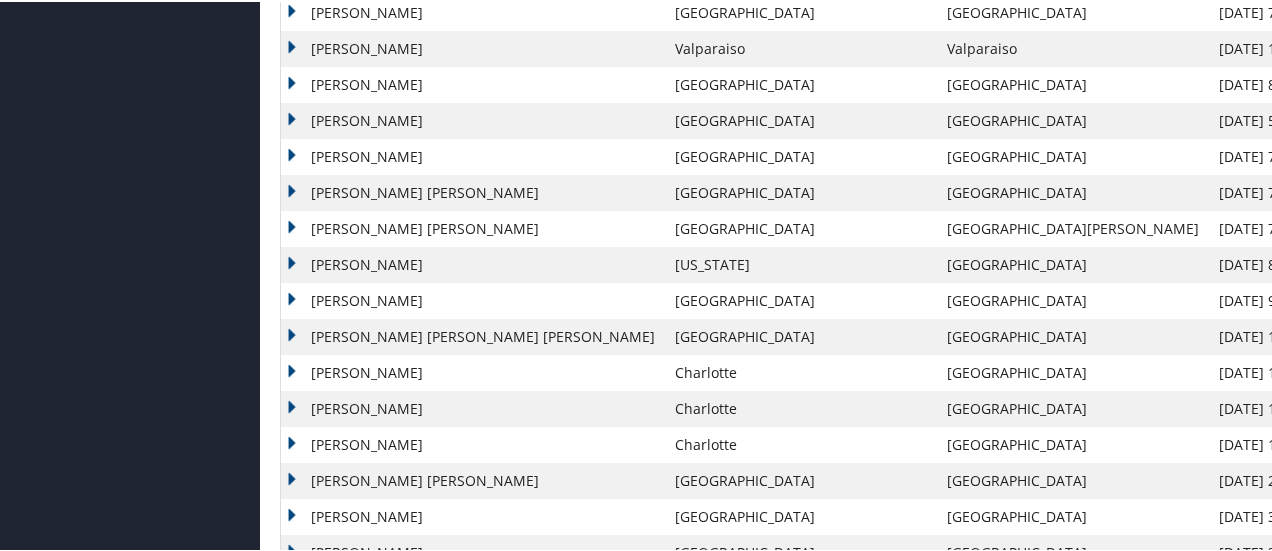 click on "DEREK ALAN SIMS" at bounding box center [473, 83] 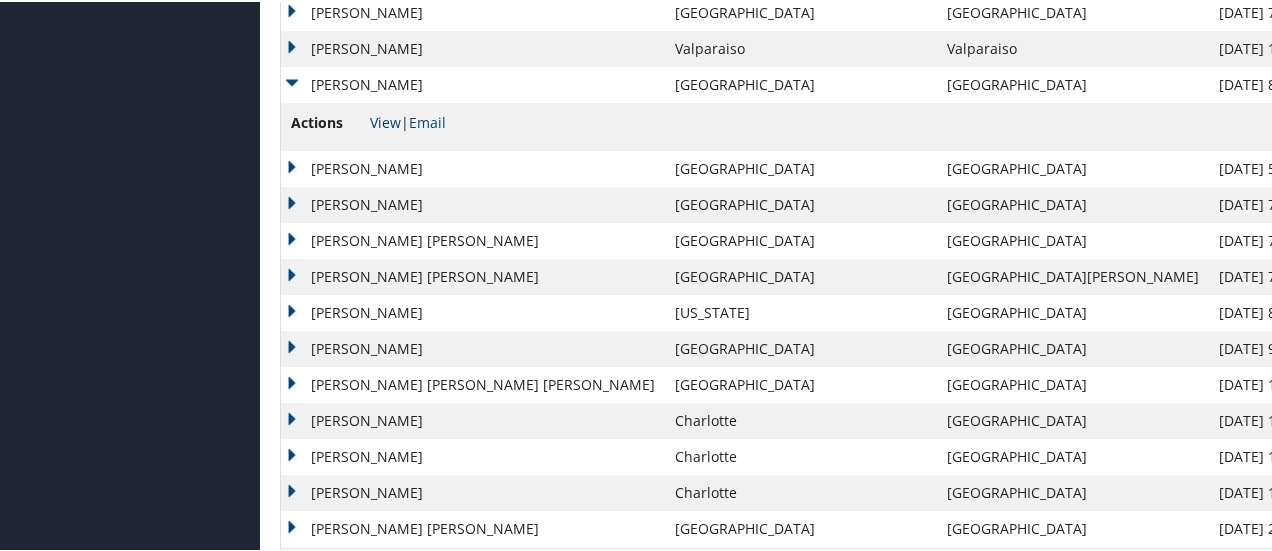 click on "View" at bounding box center (385, 120) 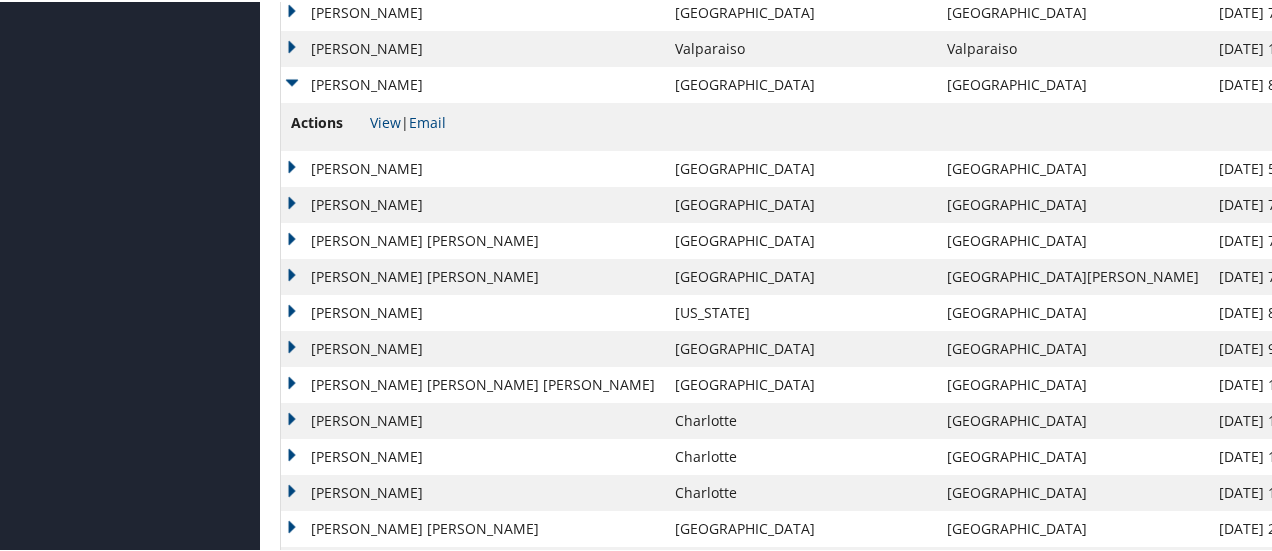 click on "DEREK ALAN SIMS" at bounding box center [473, 83] 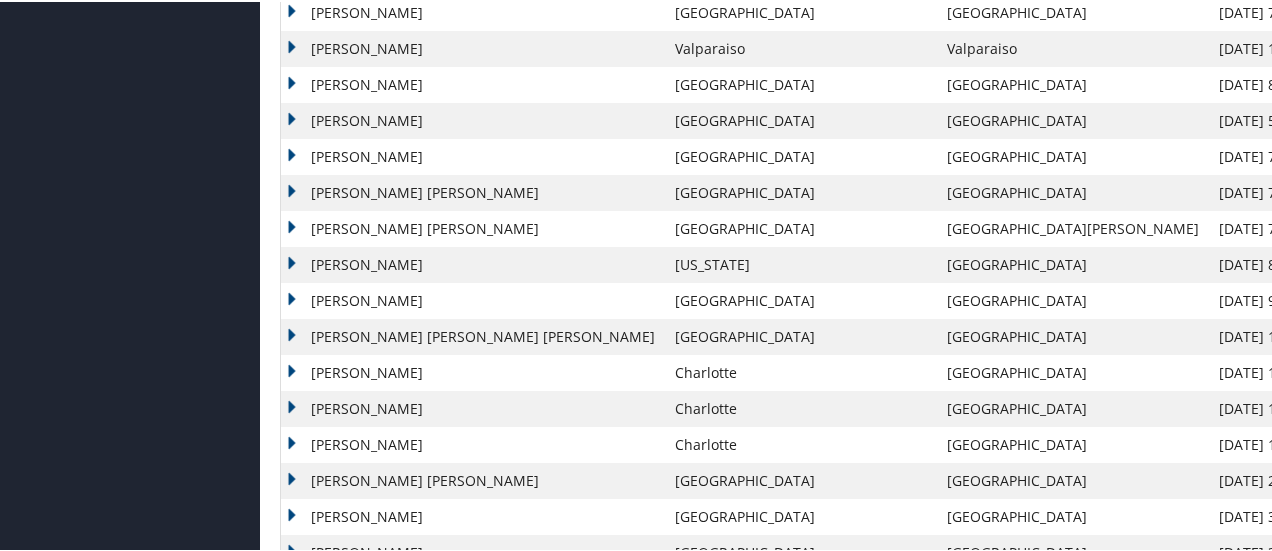 click on "JULIEN BECHARA CHEMALI" at bounding box center [473, 263] 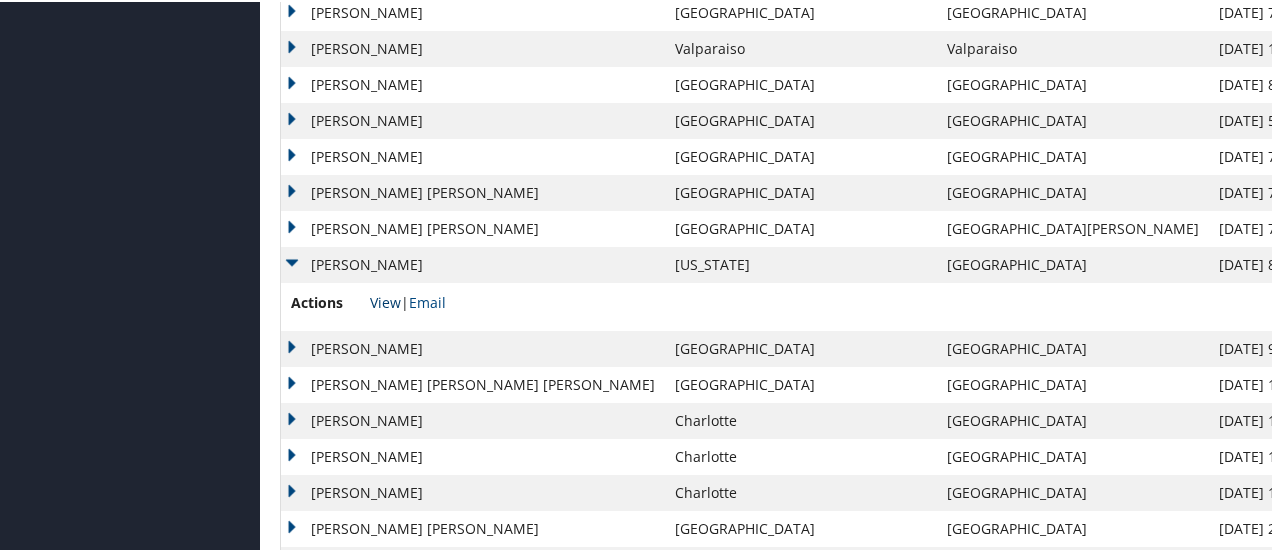 click on "View" at bounding box center (385, 300) 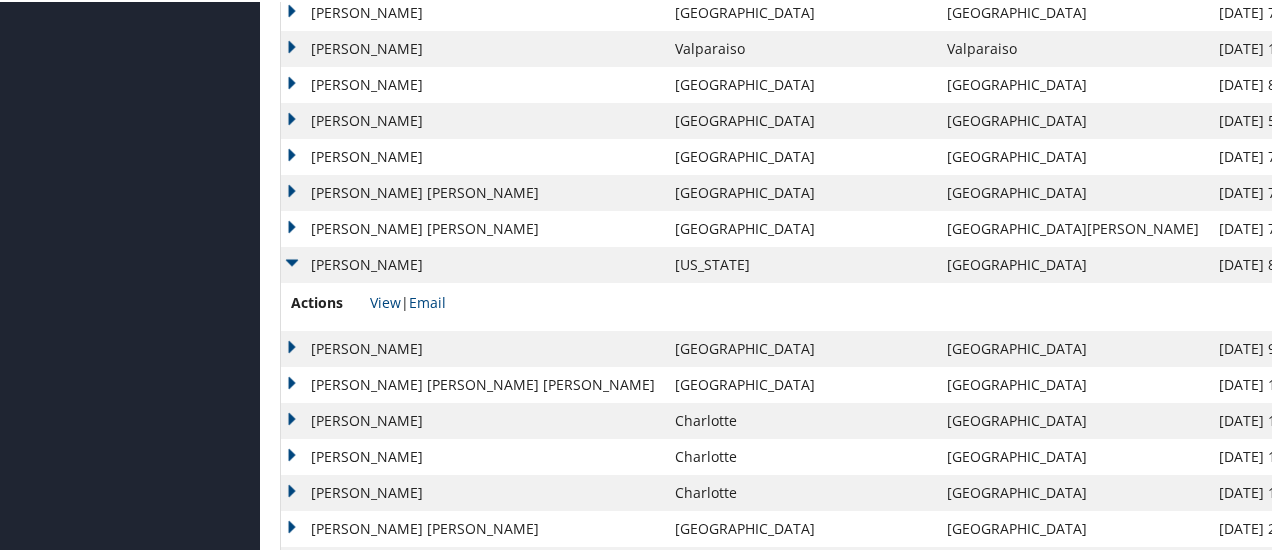 click on "JULIEN BECHARA CHEMALI" at bounding box center (473, 263) 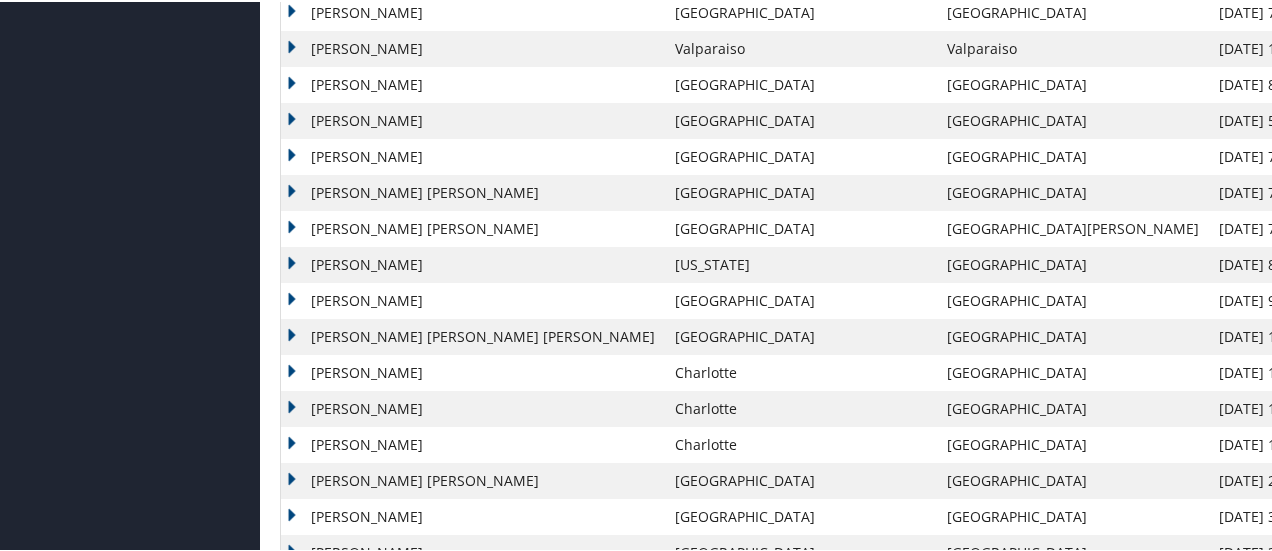 click on "DUSHYANT KAPOOR" at bounding box center [473, 371] 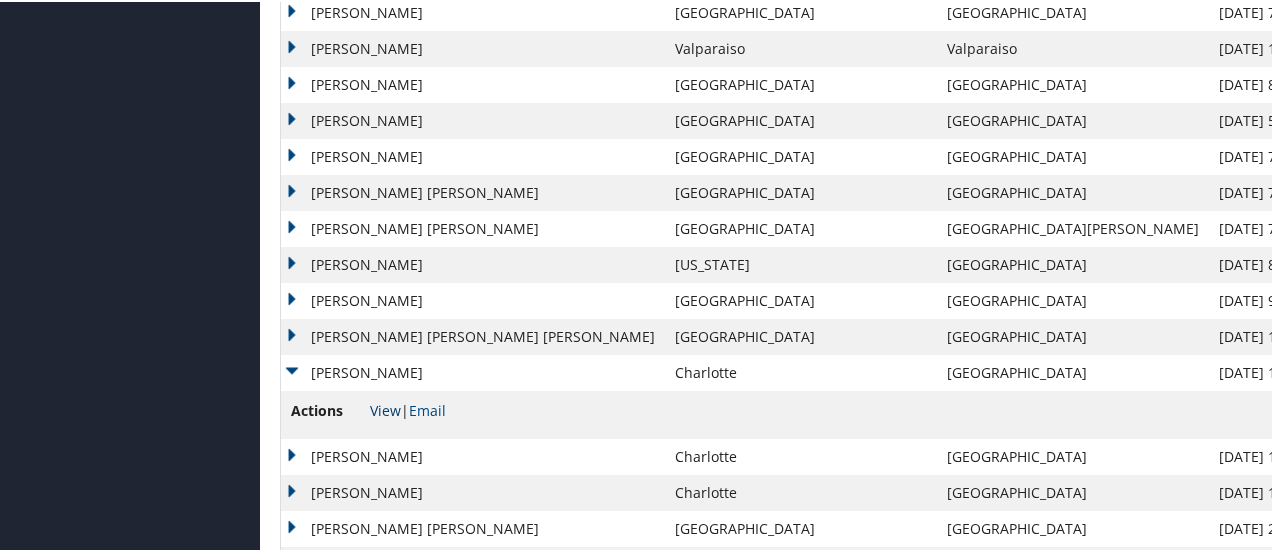click on "View" at bounding box center [385, 408] 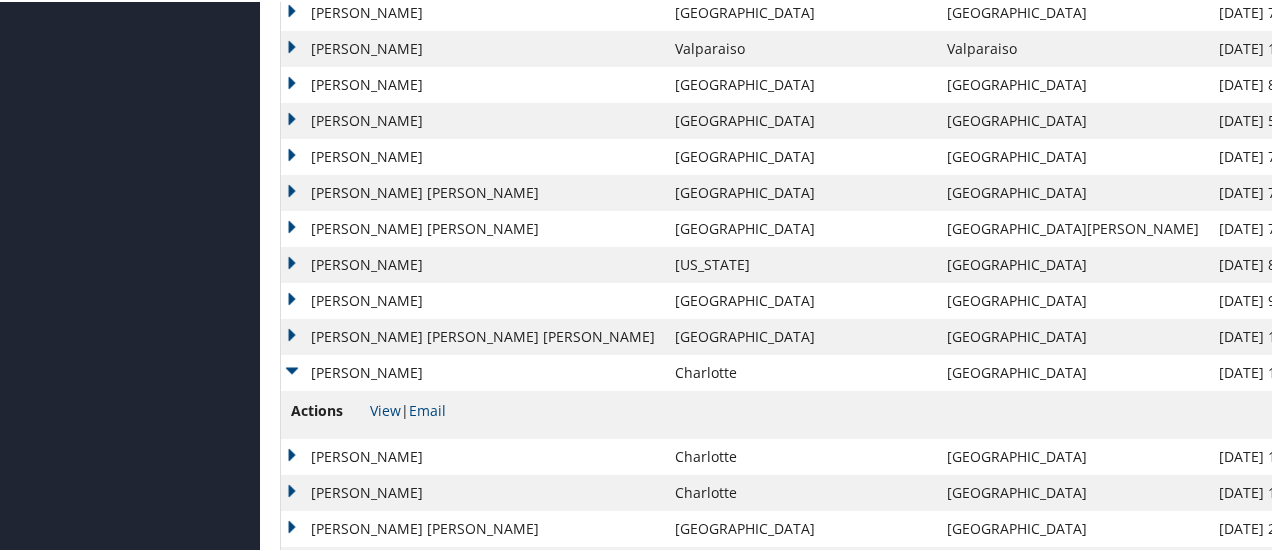 click on "DUSHYANT KAPOOR" at bounding box center [473, 371] 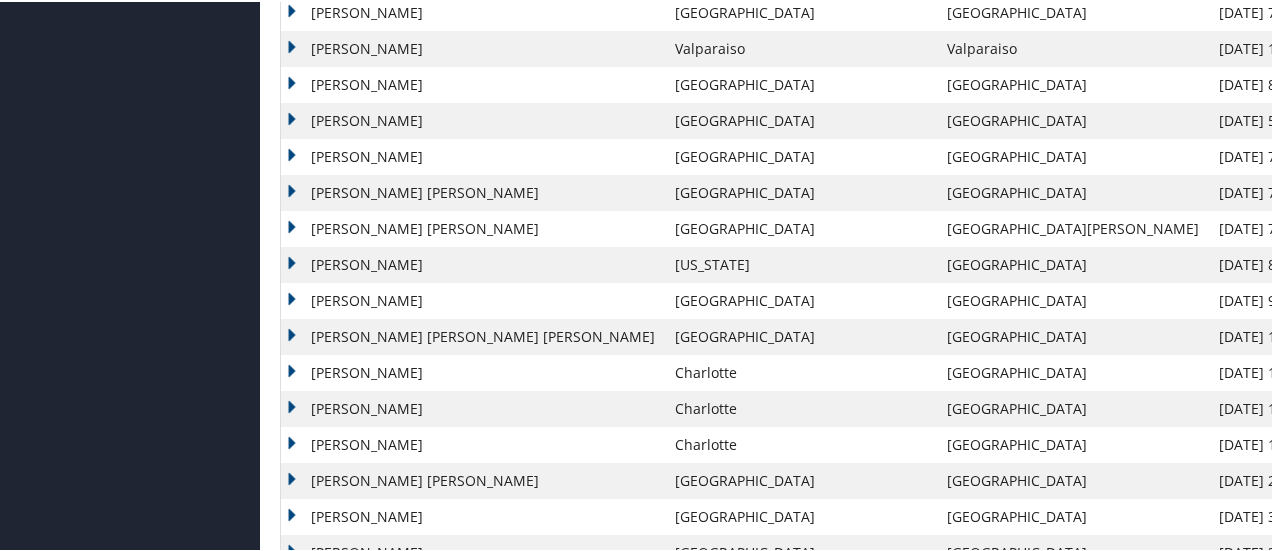 click on "MARK SIEBERT" at bounding box center [473, 407] 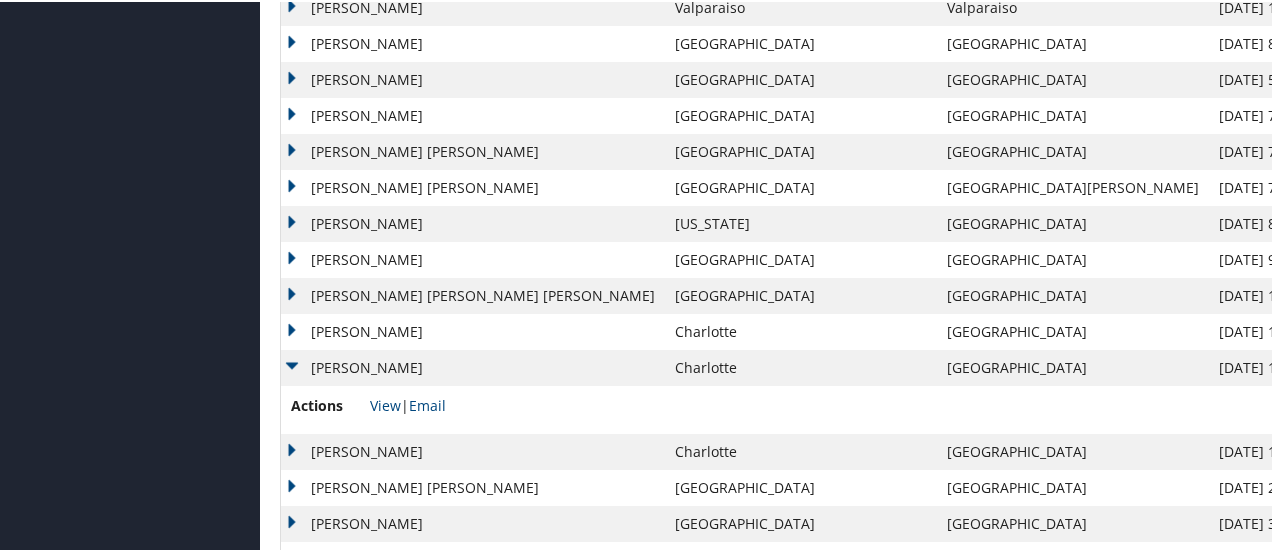 scroll, scrollTop: 3090, scrollLeft: 0, axis: vertical 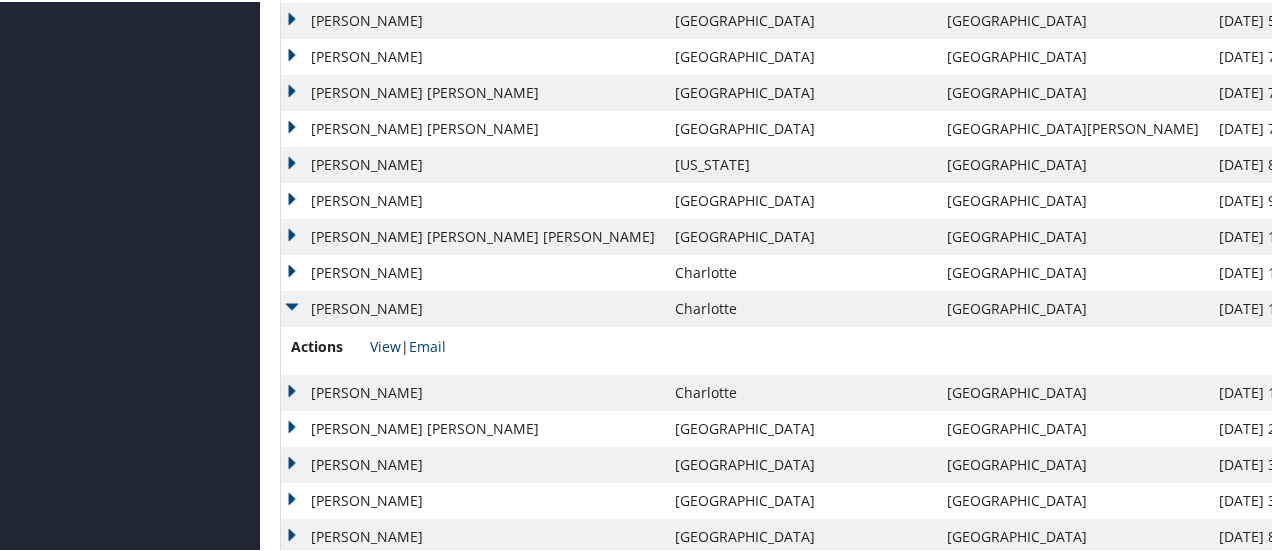 click on "View" at bounding box center [385, 344] 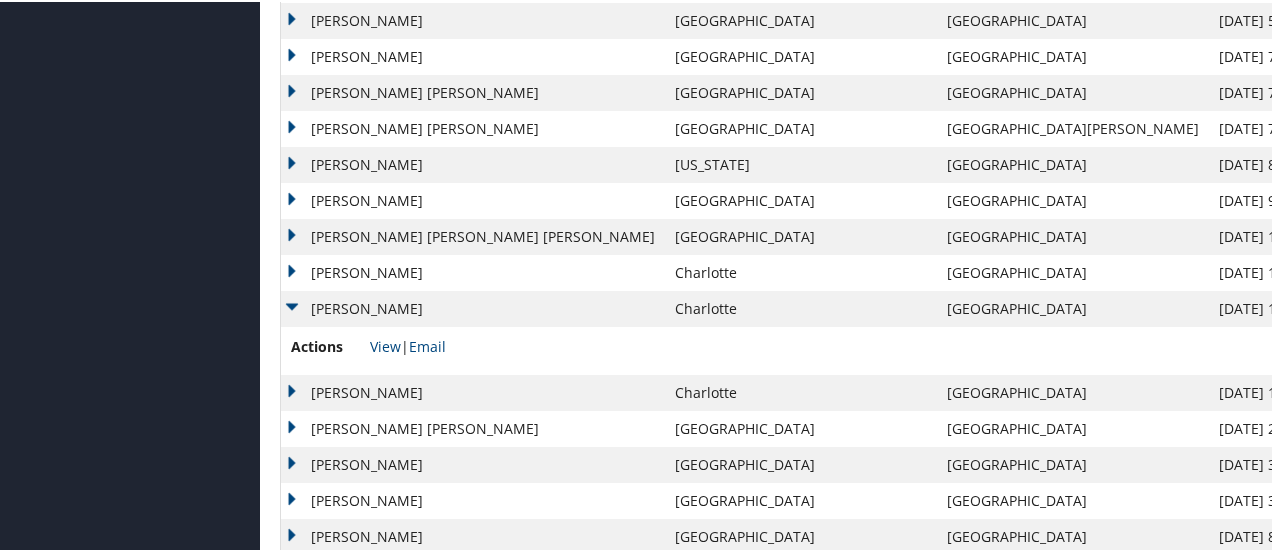click on "MARK SIEBERT" at bounding box center (473, 307) 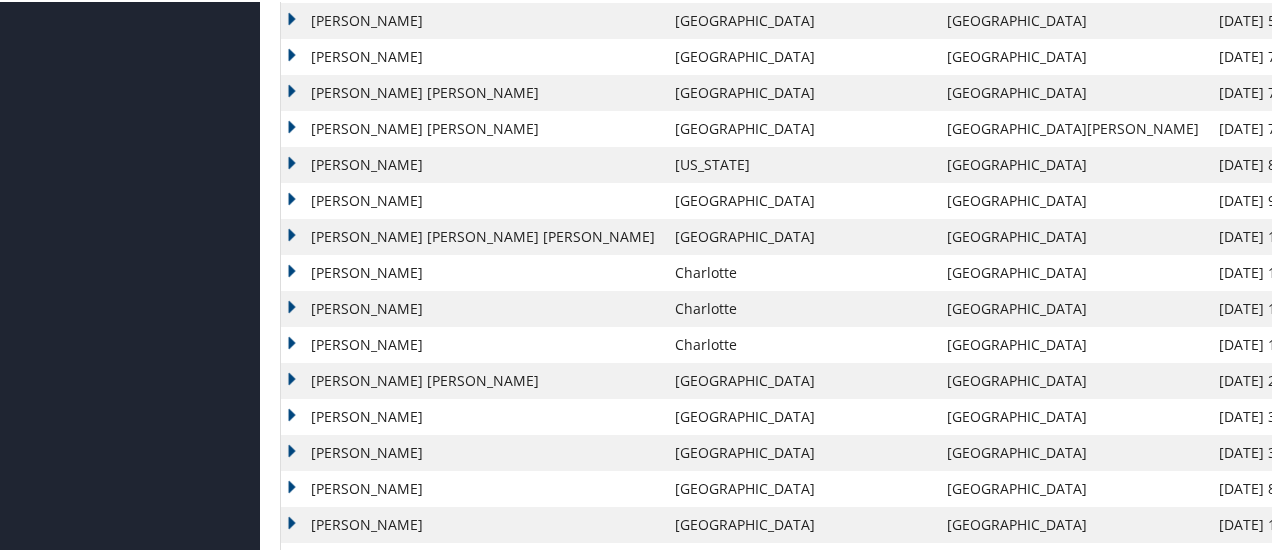 click on "CARLOS ENRIQUE TAPIAS" at bounding box center [473, 343] 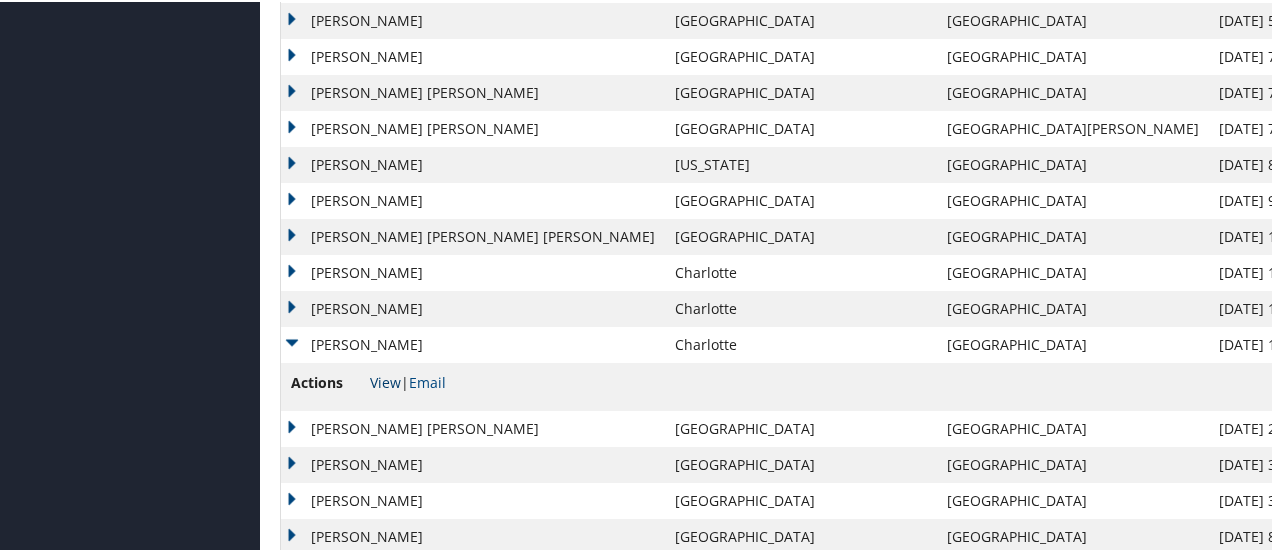 click on "View" at bounding box center (385, 380) 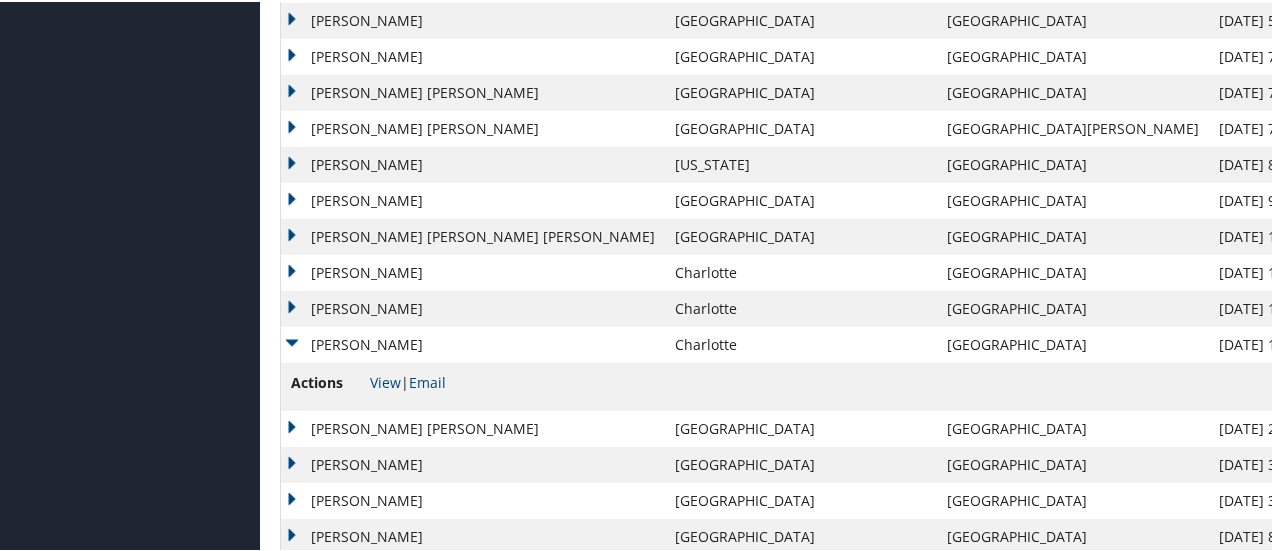 click on "CARLOS ENRIQUE TAPIAS" at bounding box center (473, 343) 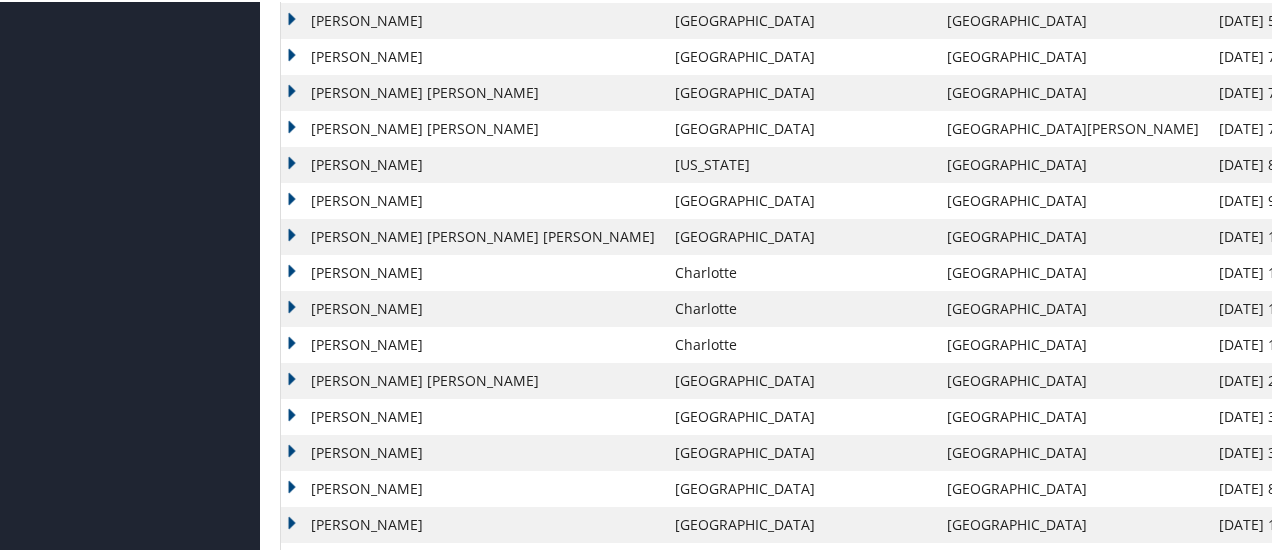 click on "VINOD KUMAR UPADHYAY" at bounding box center [473, 379] 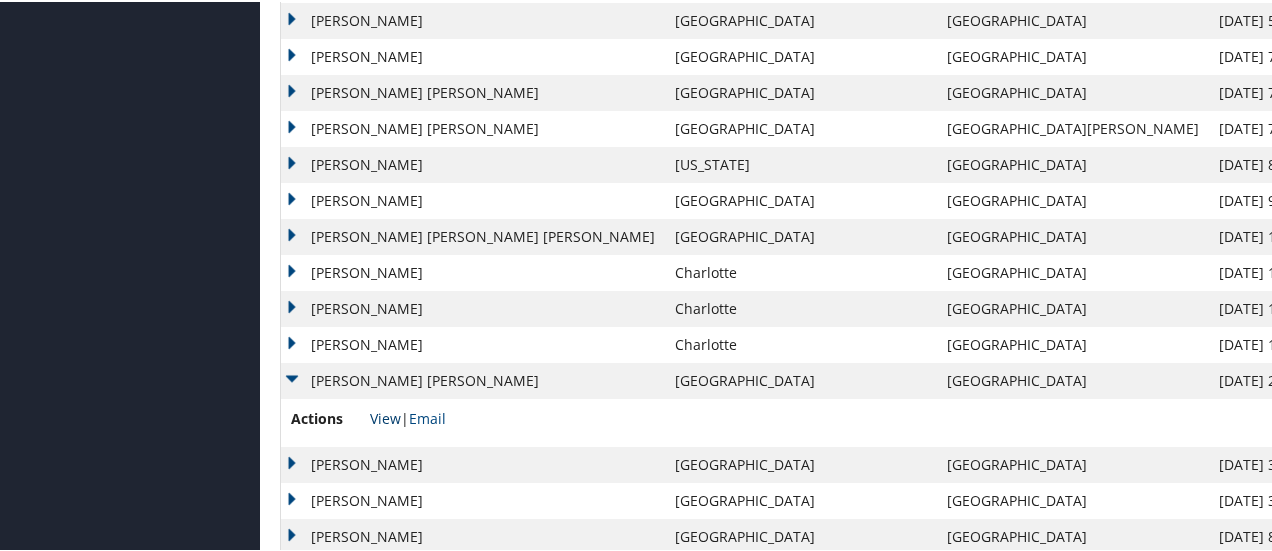 click on "View" at bounding box center (385, 416) 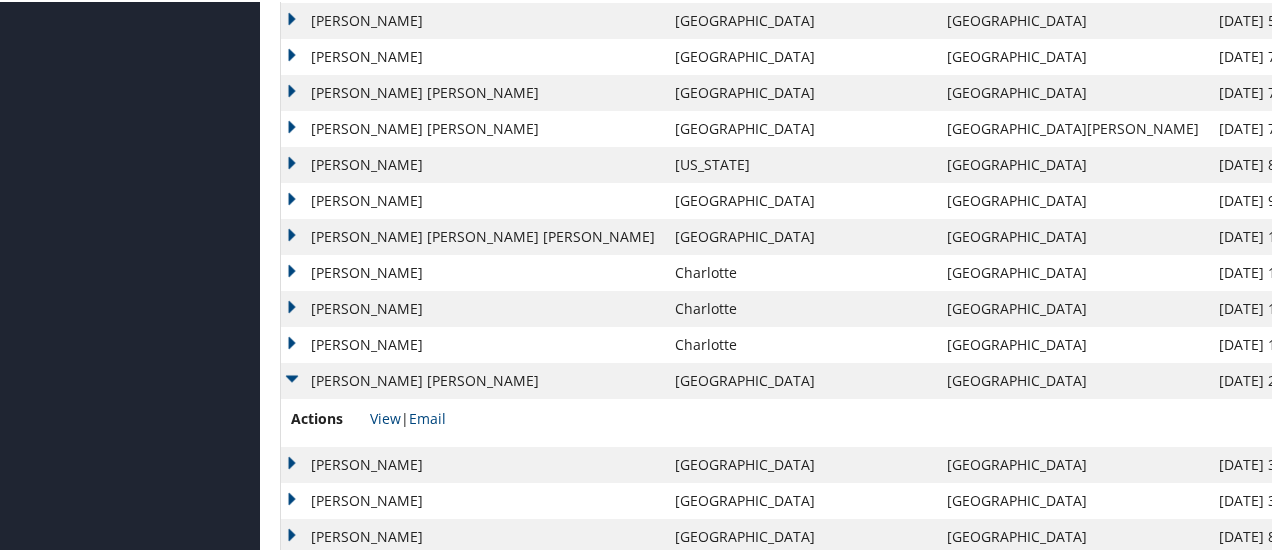 click on "VINOD KUMAR UPADHYAY" at bounding box center (473, 379) 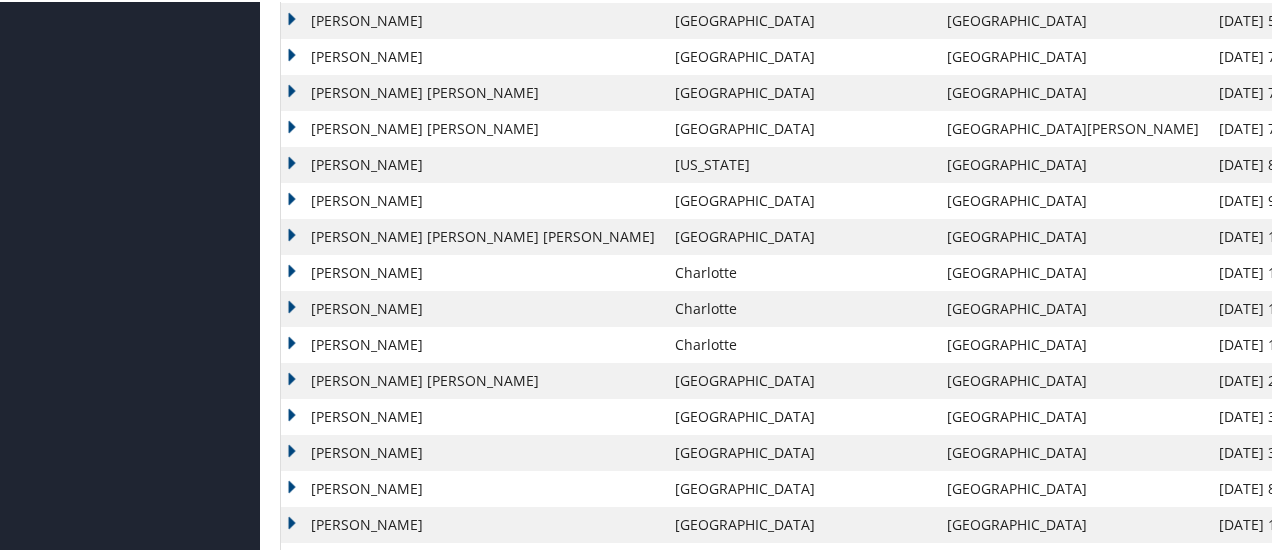 click on "KATHLEEN LOUNEAL SCOTT" at bounding box center (473, 451) 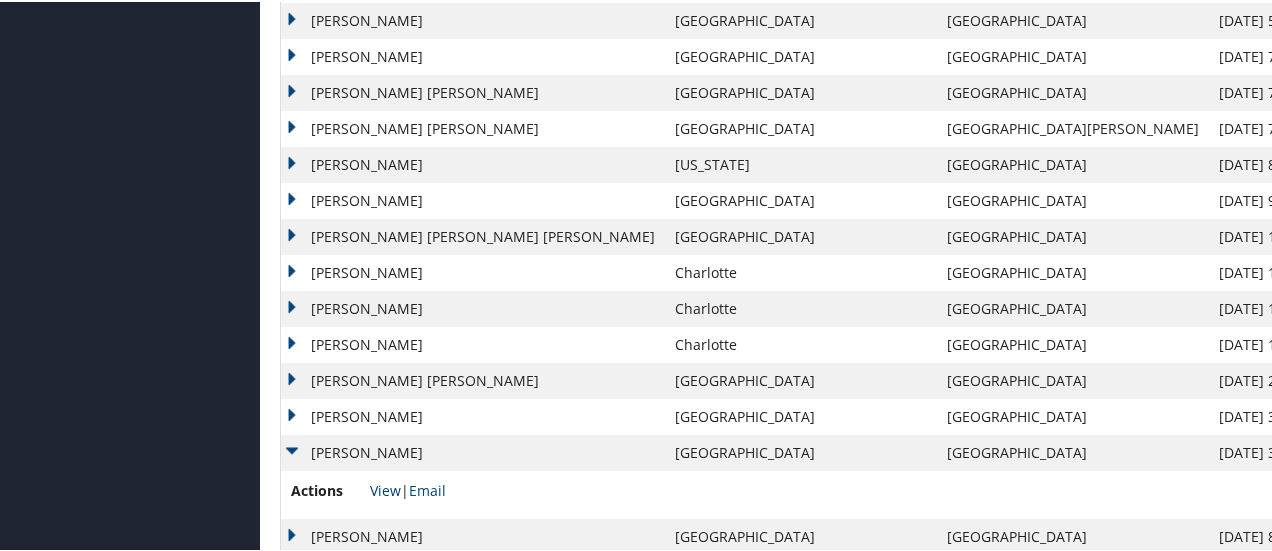 click on "View" at bounding box center [385, 488] 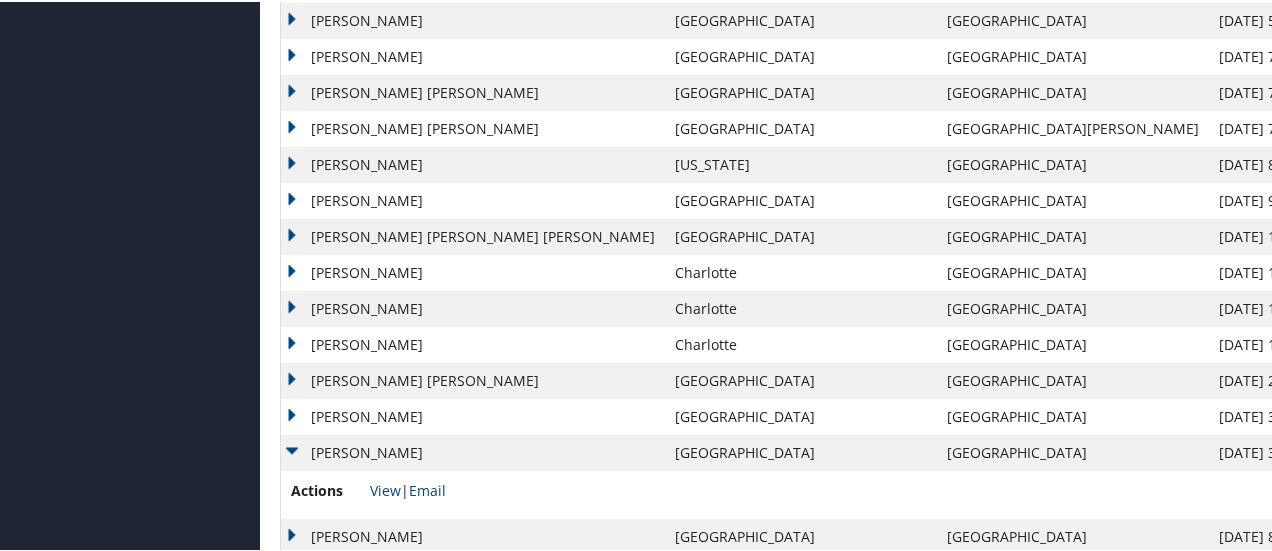 click on "KATHLEEN LOUNEAL SCOTT" at bounding box center (473, 451) 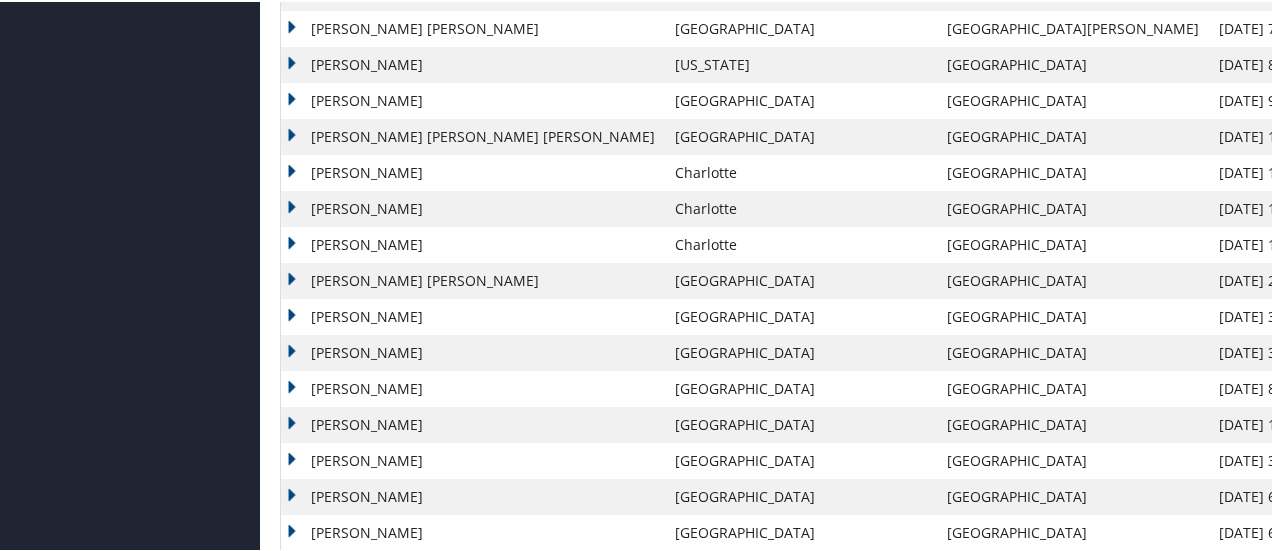 scroll, scrollTop: 3290, scrollLeft: 0, axis: vertical 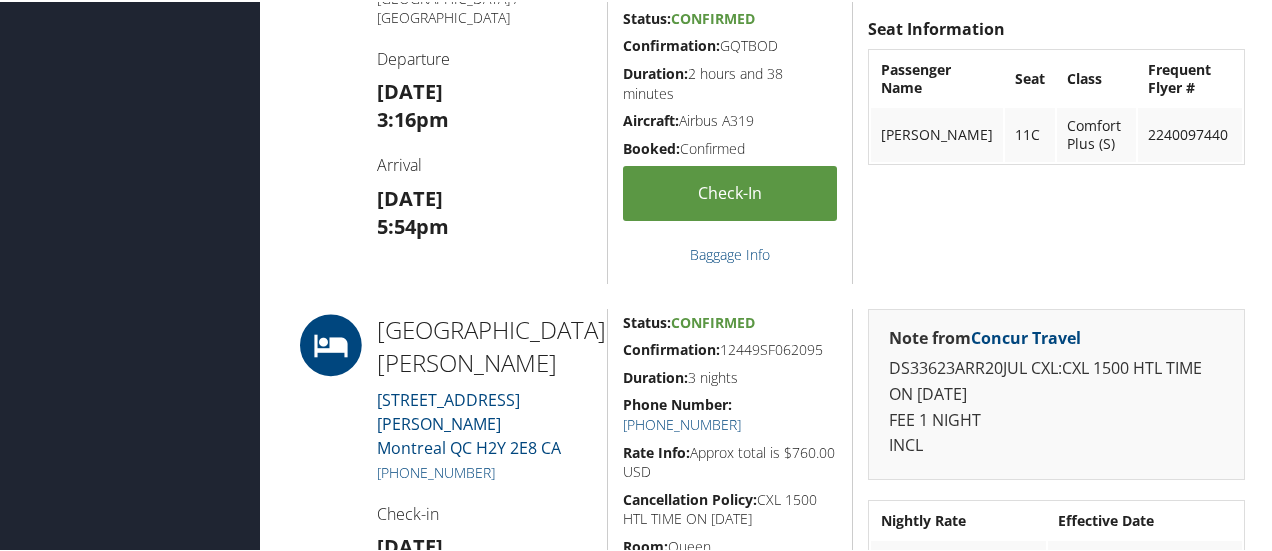 click on "Status:  Confirmed          Confirmation:  12449SF062095          Duration:  3 nights          Phone Number:  +1 (514) 380-2222          Rate Info:  Approx total is $760.00 USD                    Cancellation Policy:  CXL 1500 HTL TIME ON 19JUL25                  Room:  Queen          Frequent Guest Number:  051487213          Membership ID:            Fax: +1 (514) 380-2200          Booked:  Confirmed" at bounding box center (729, 499) 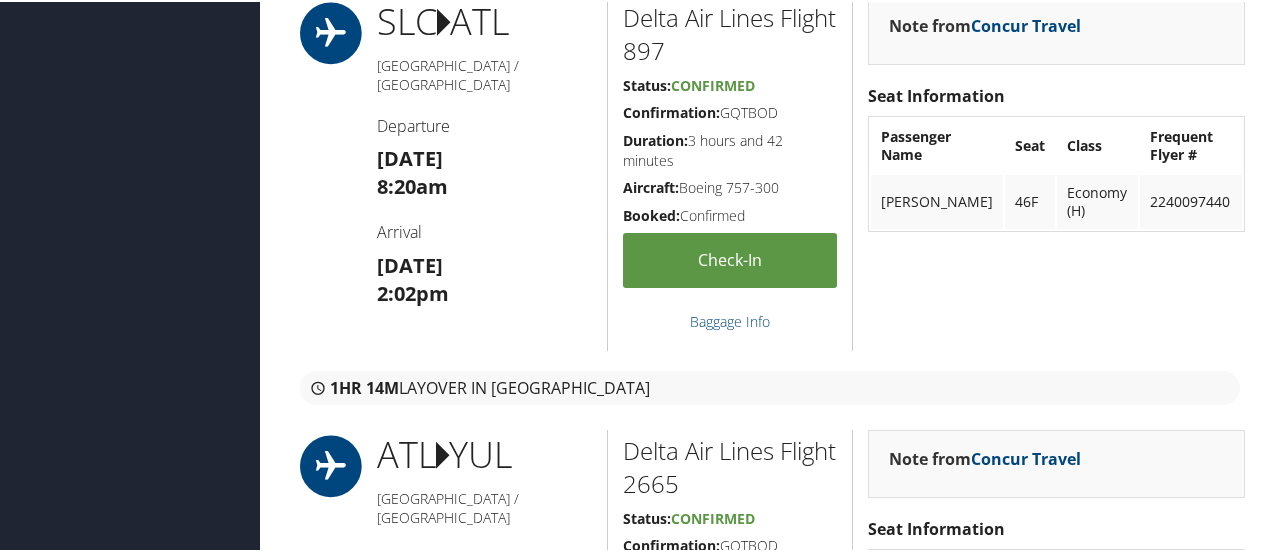 scroll, scrollTop: 700, scrollLeft: 0, axis: vertical 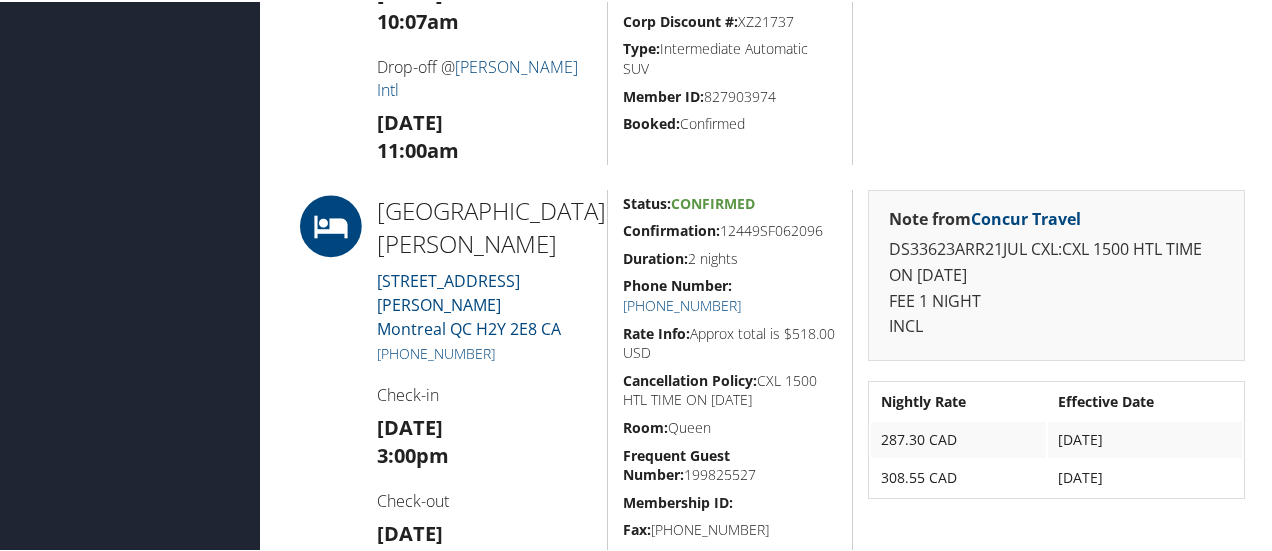 click on "Confirmation:  12449SF062096" at bounding box center (730, 229) 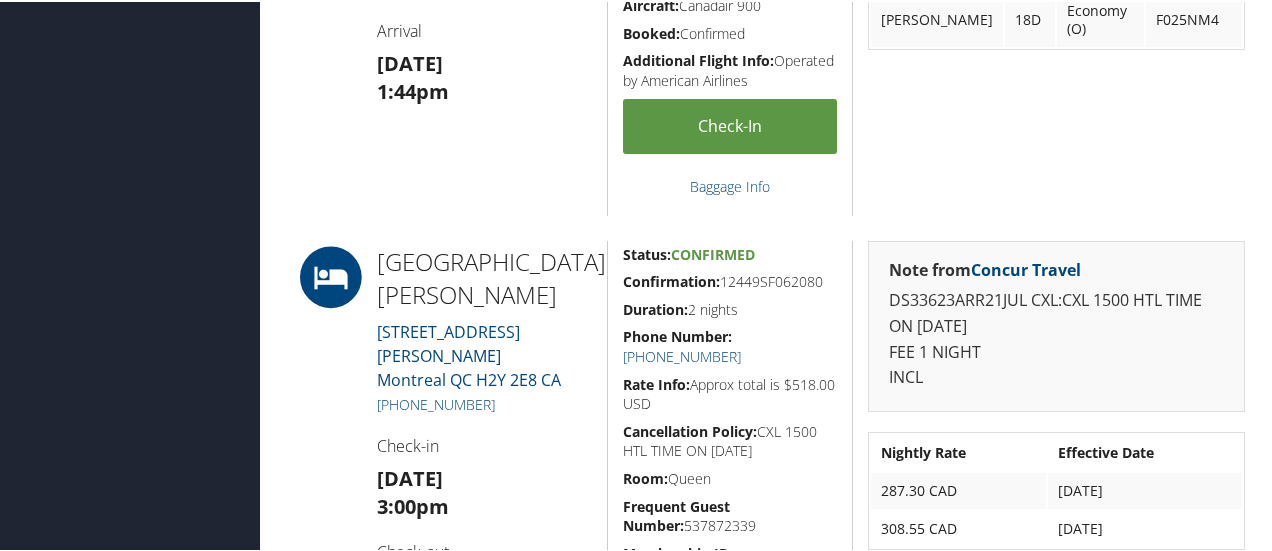 scroll, scrollTop: 900, scrollLeft: 0, axis: vertical 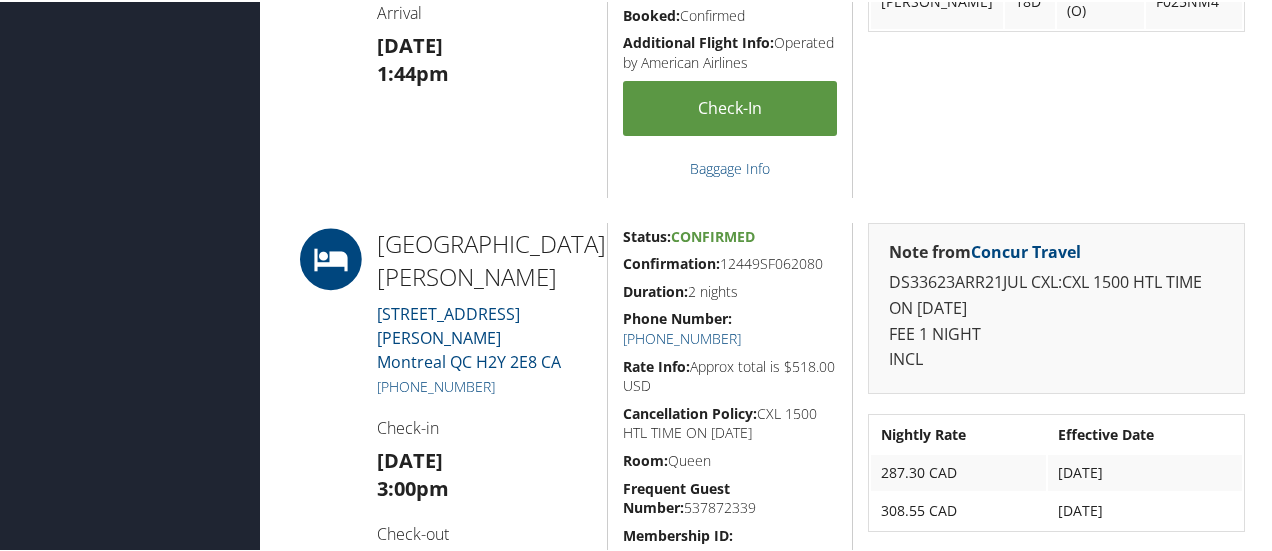 click on "Confirmation:  12449SF062080" at bounding box center (730, 262) 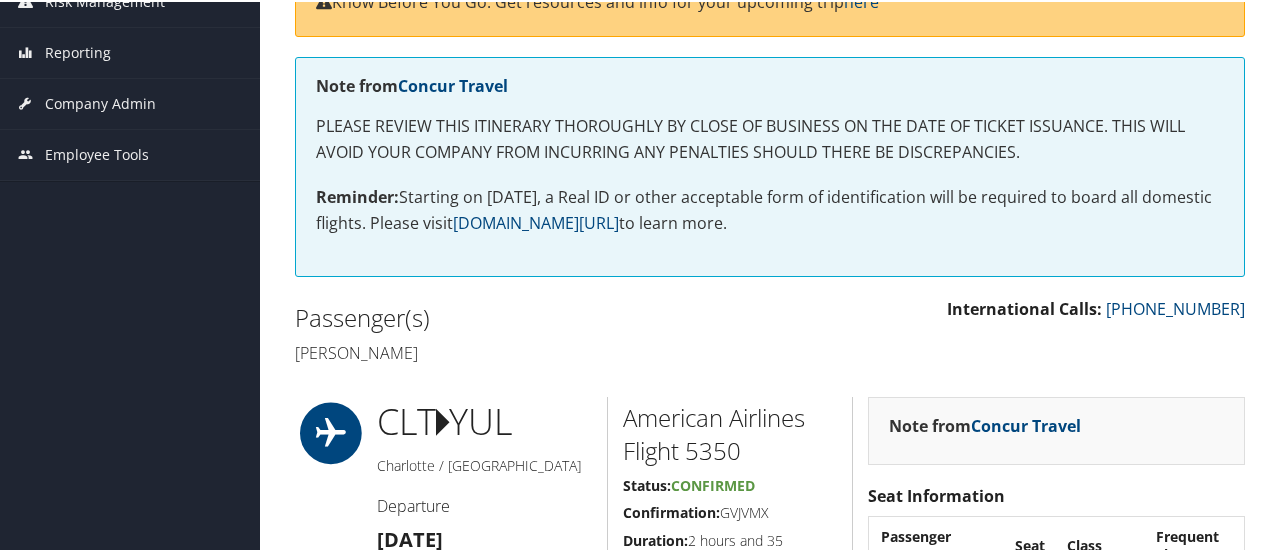 scroll, scrollTop: 400, scrollLeft: 0, axis: vertical 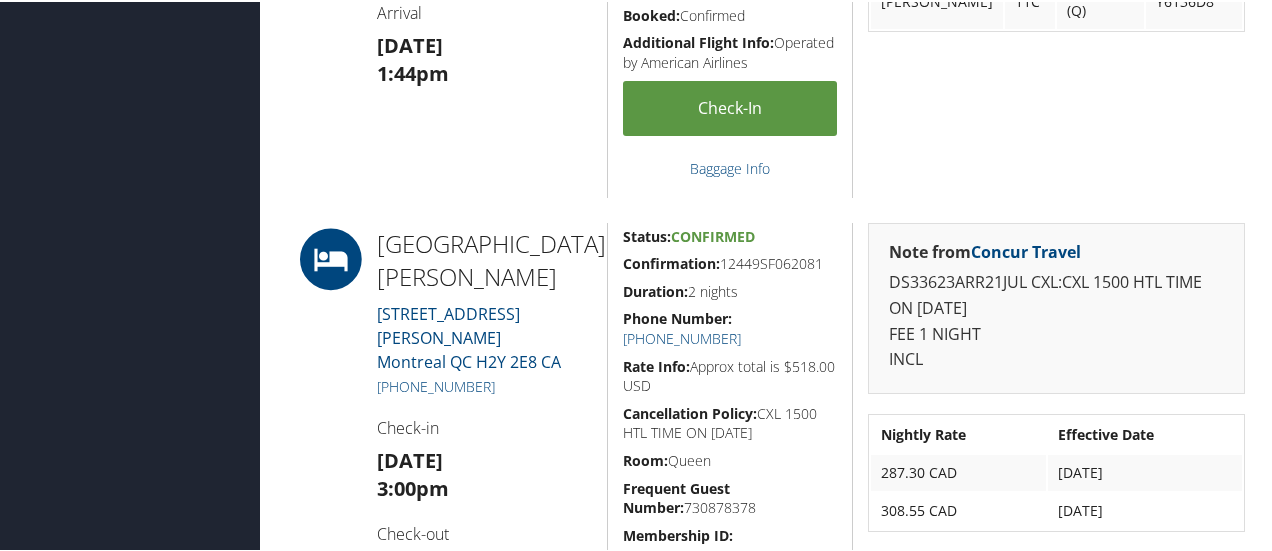 click on "Confirmation:  12449SF062081" at bounding box center [730, 262] 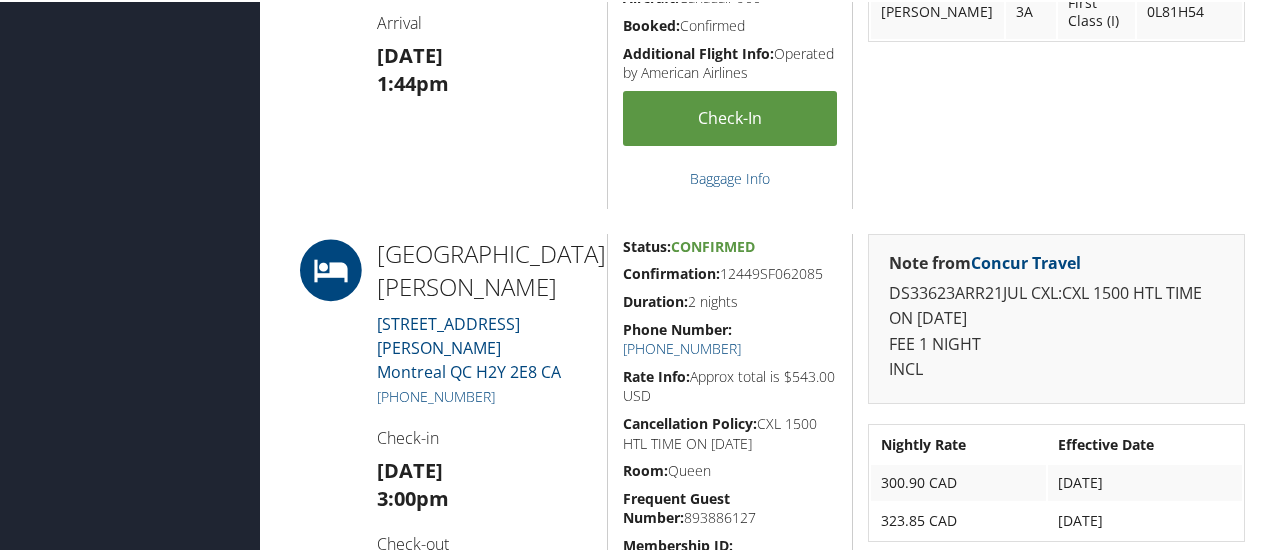 scroll, scrollTop: 1000, scrollLeft: 0, axis: vertical 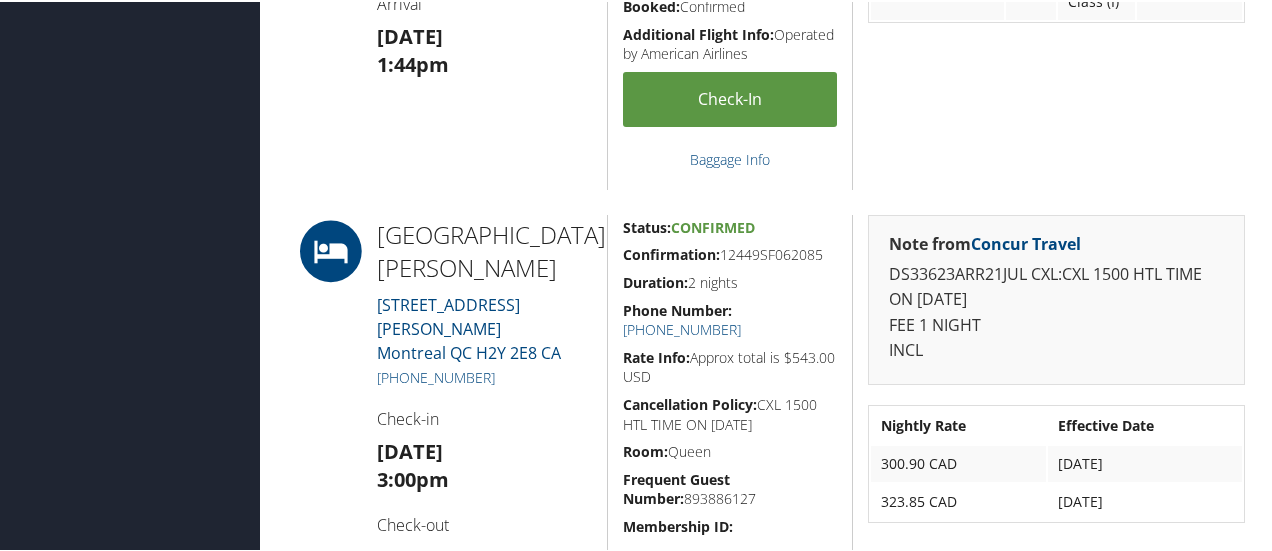 click on "Confirmation:  12449SF062085" at bounding box center [730, 253] 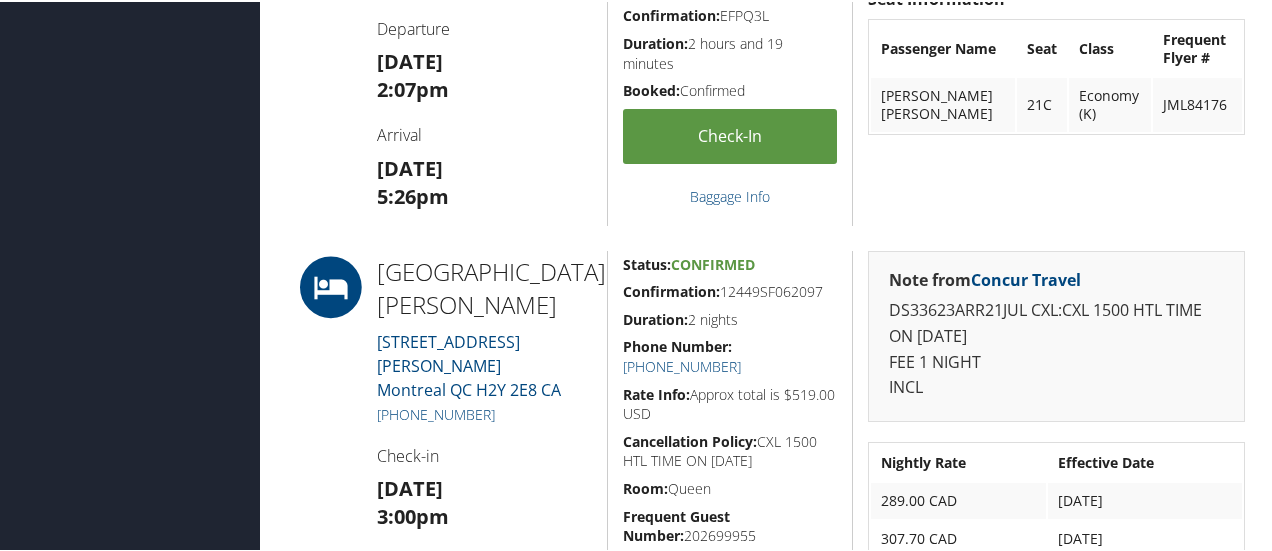 scroll, scrollTop: 1000, scrollLeft: 0, axis: vertical 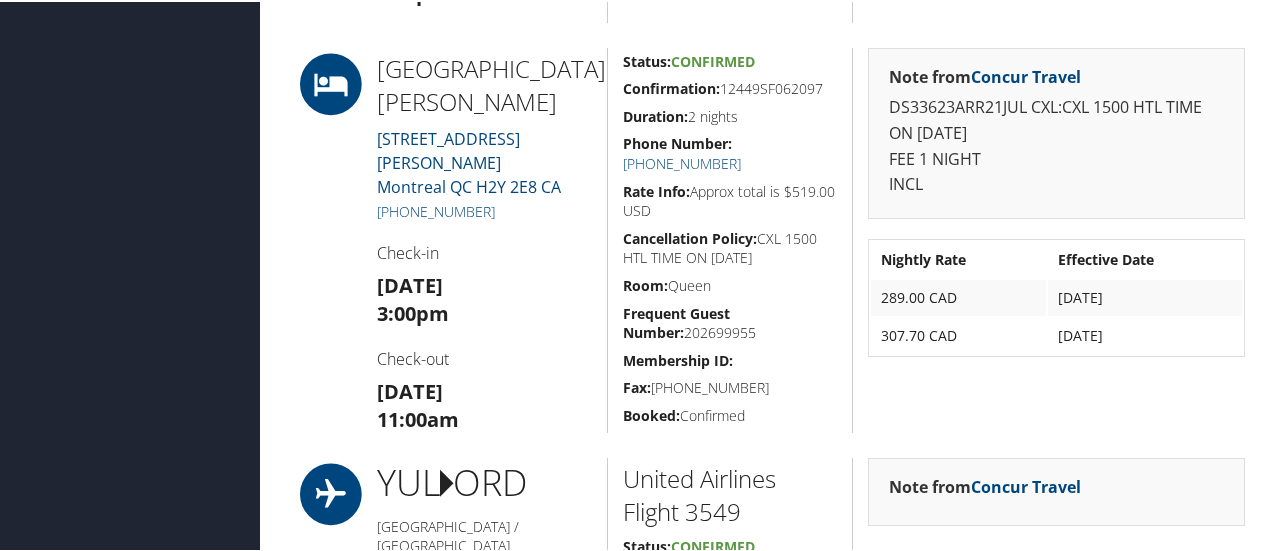 click on "Confirmation:  12449SF062097" at bounding box center [730, 87] 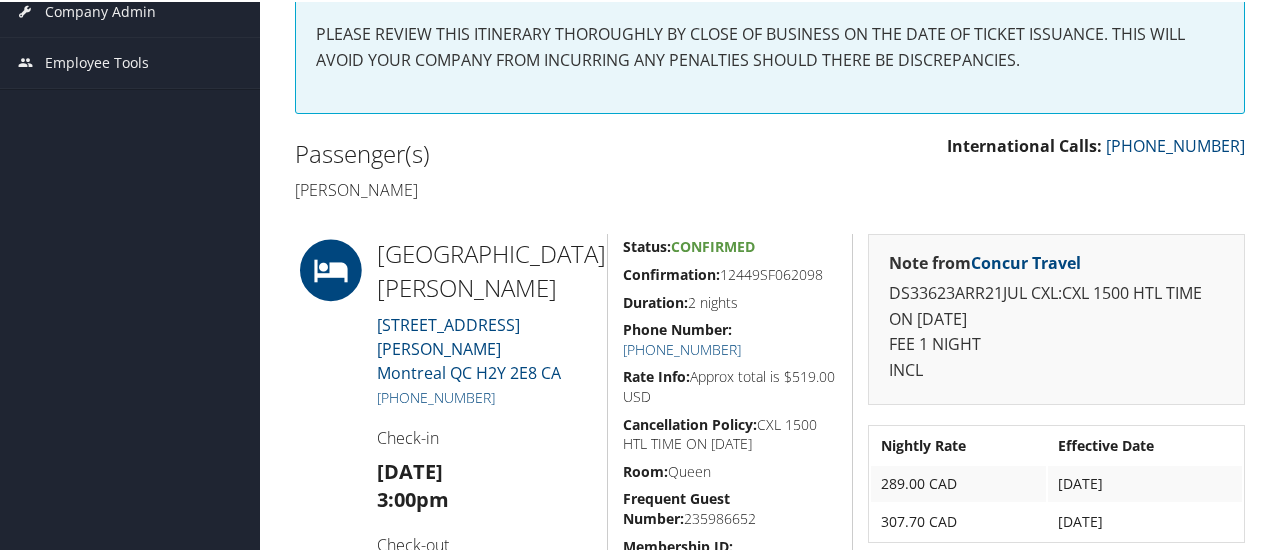 scroll, scrollTop: 400, scrollLeft: 0, axis: vertical 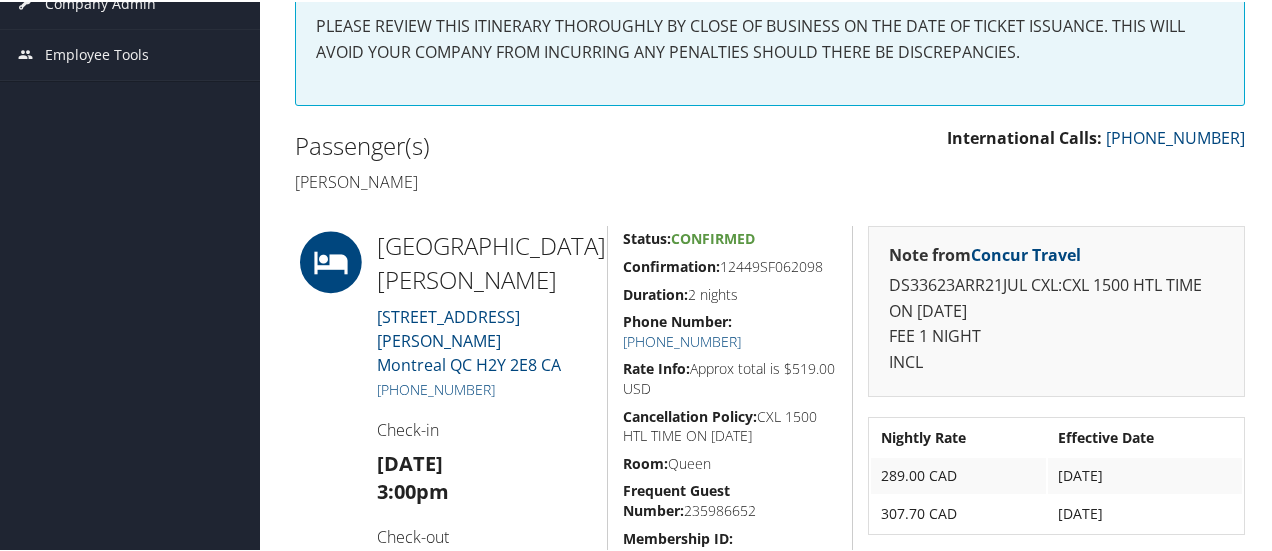 click on "Confirmation:  12449SF062098" at bounding box center [730, 265] 